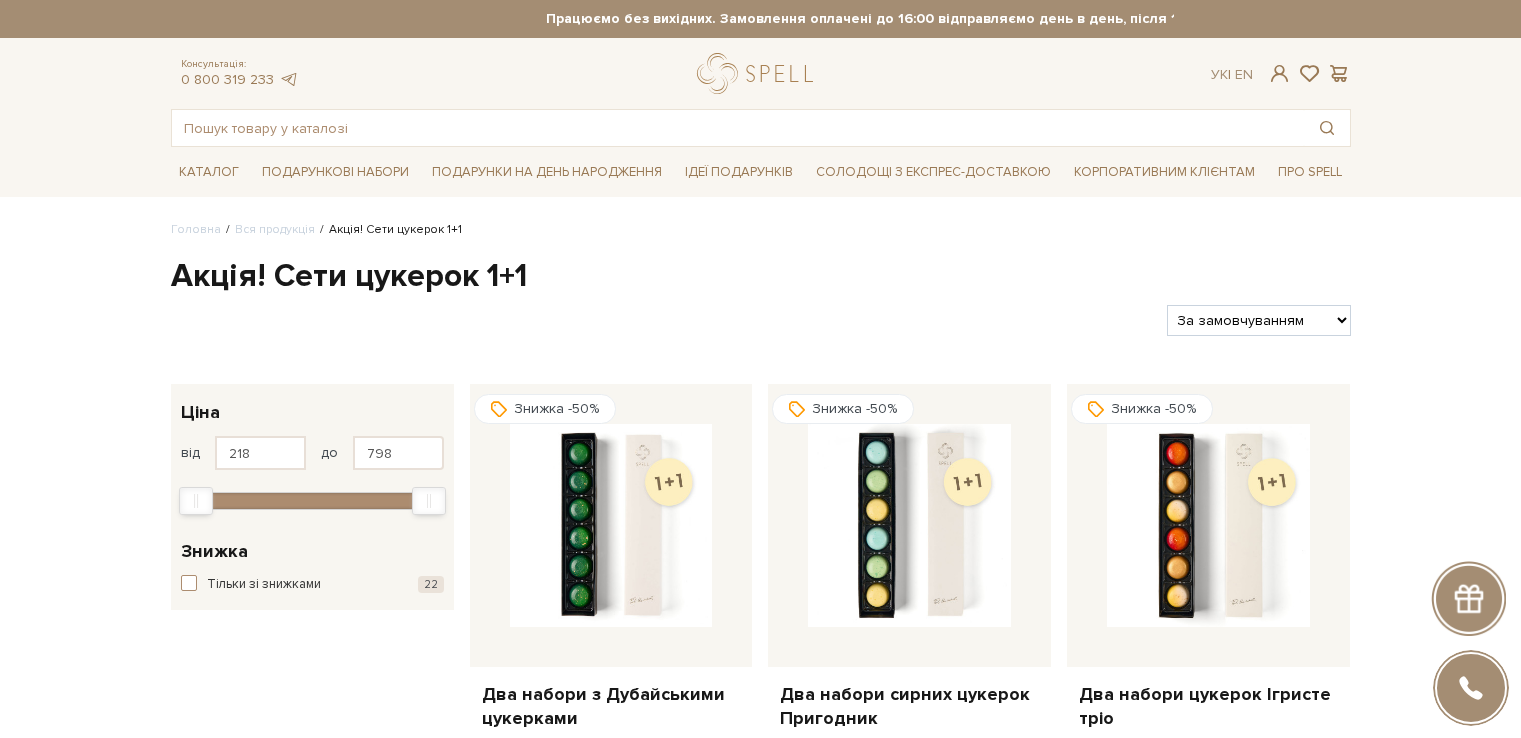 scroll, scrollTop: 0, scrollLeft: 0, axis: both 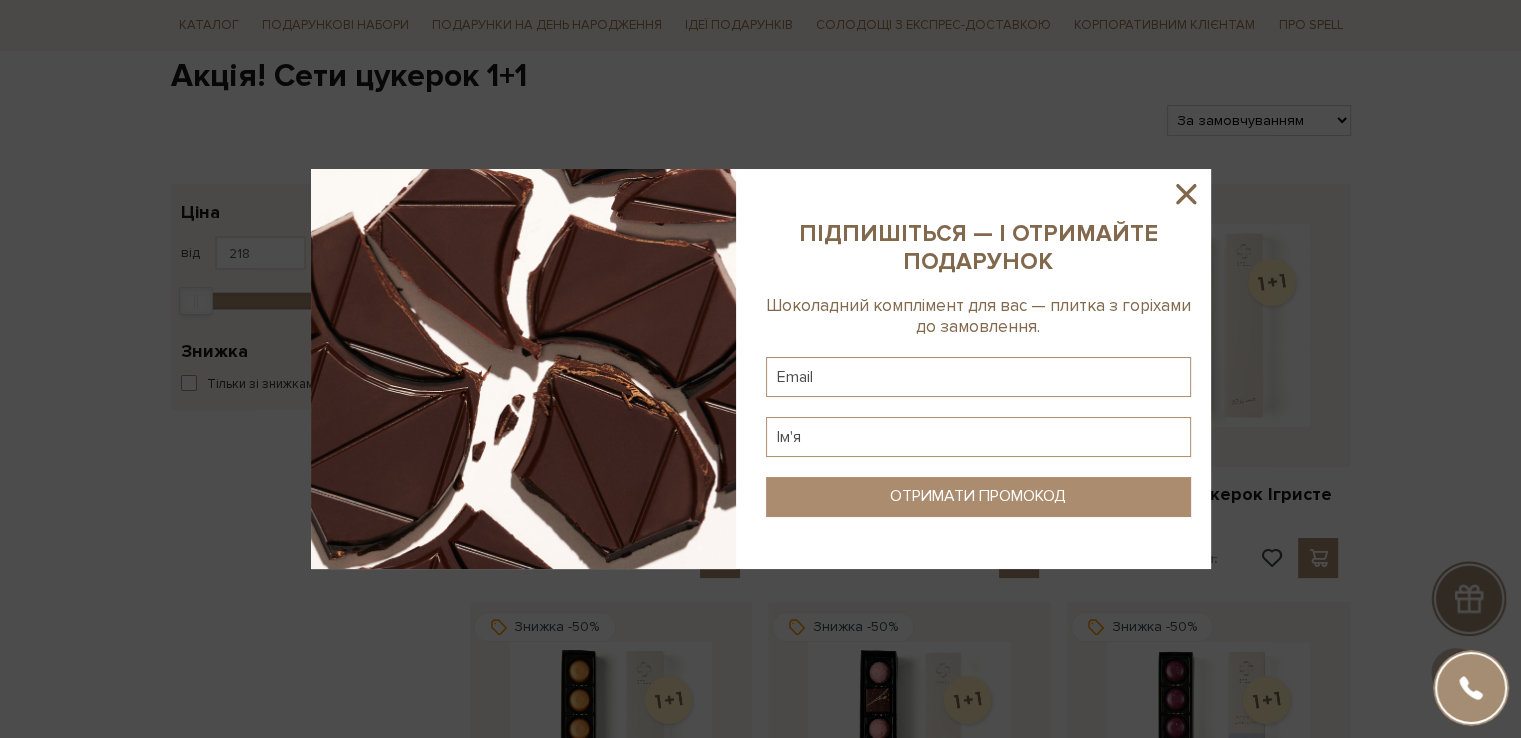 click 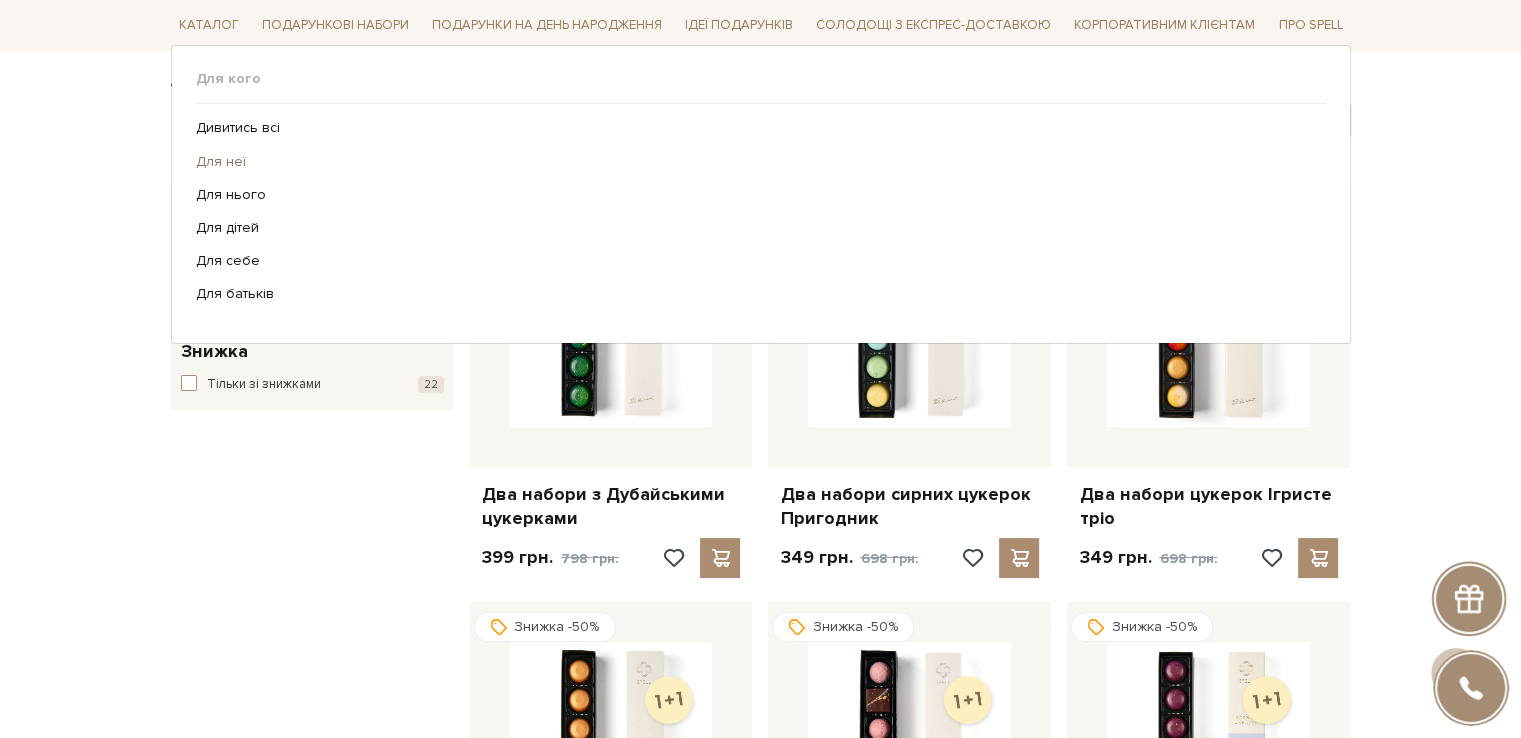 click on "Для неї" at bounding box center (753, 161) 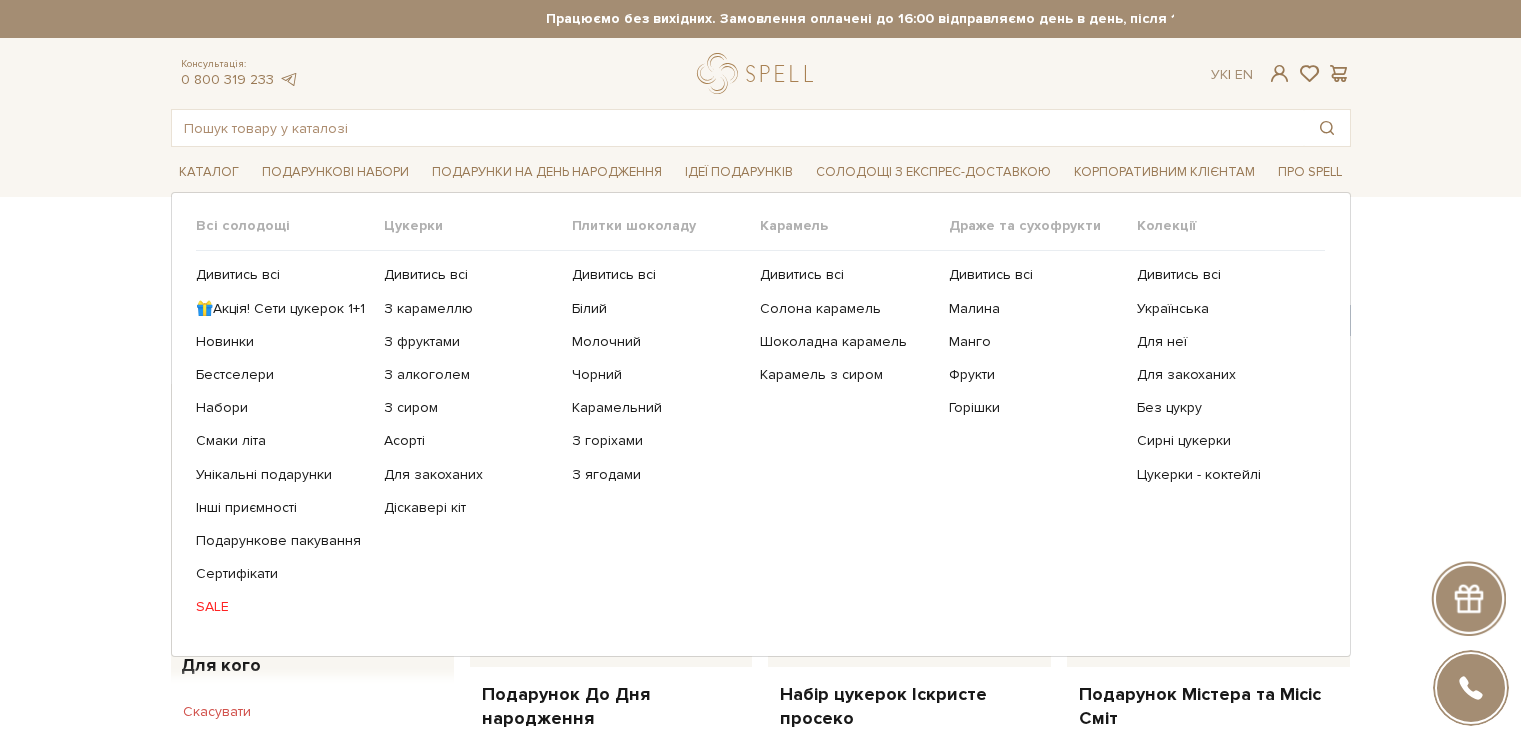 scroll, scrollTop: 0, scrollLeft: 0, axis: both 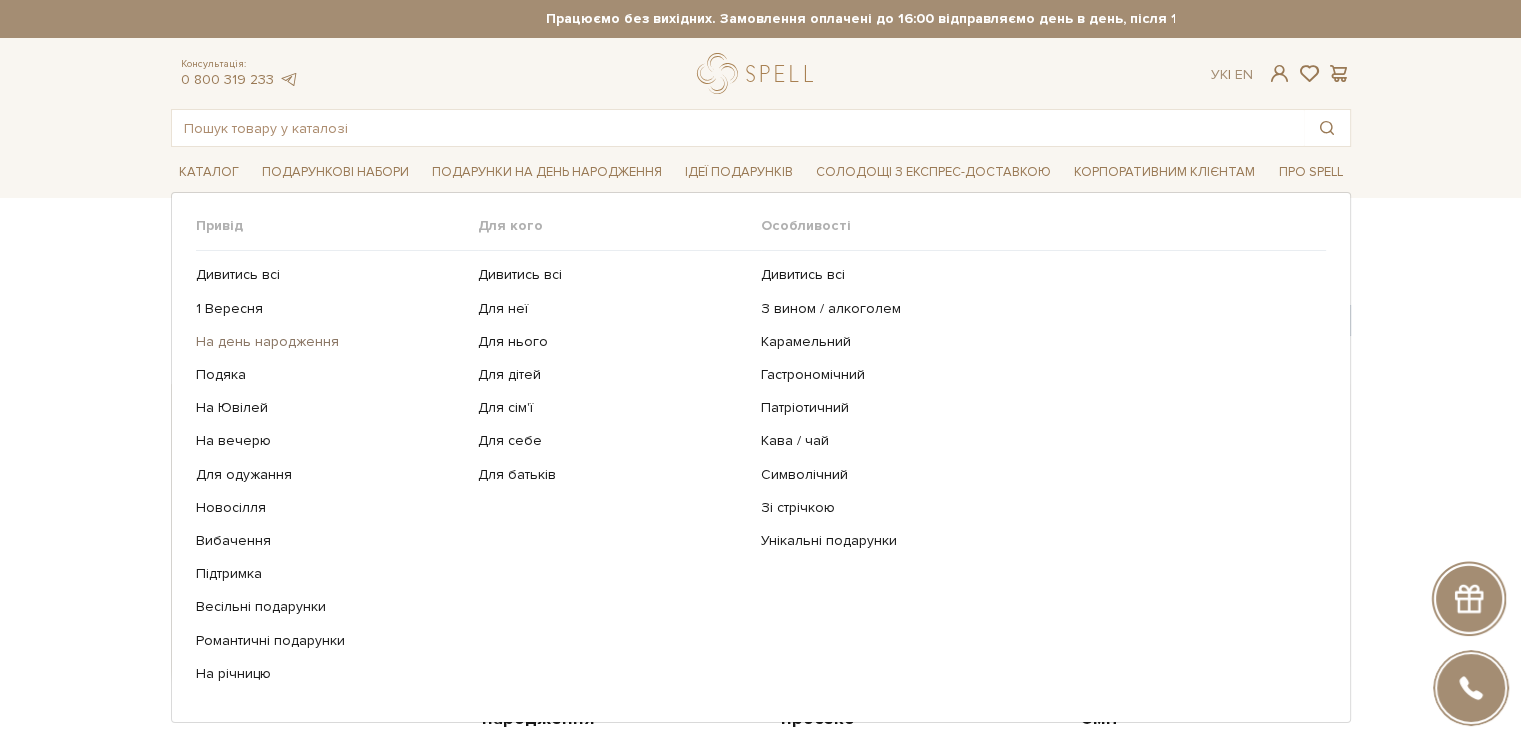 click on "На день народження" at bounding box center [330, 342] 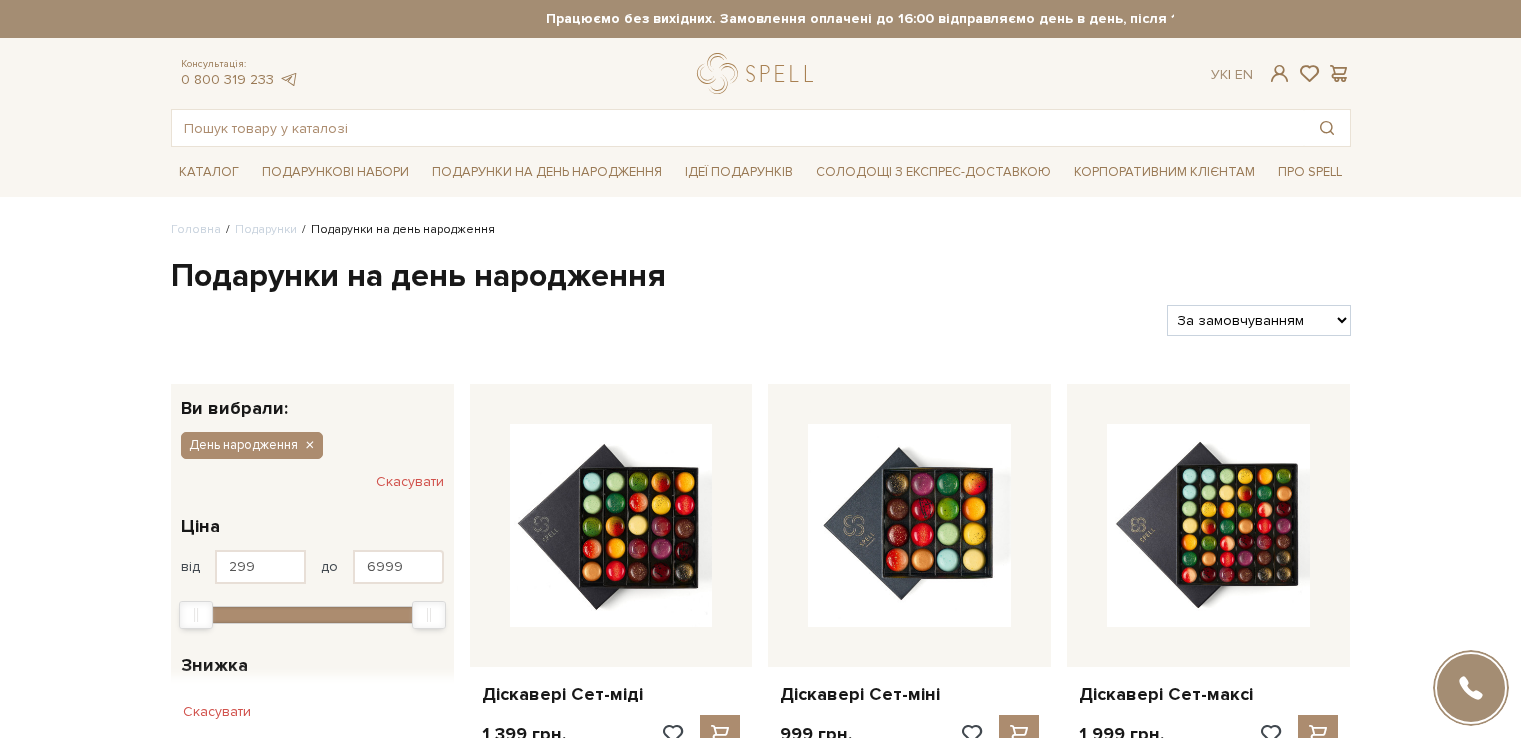 scroll, scrollTop: 0, scrollLeft: 0, axis: both 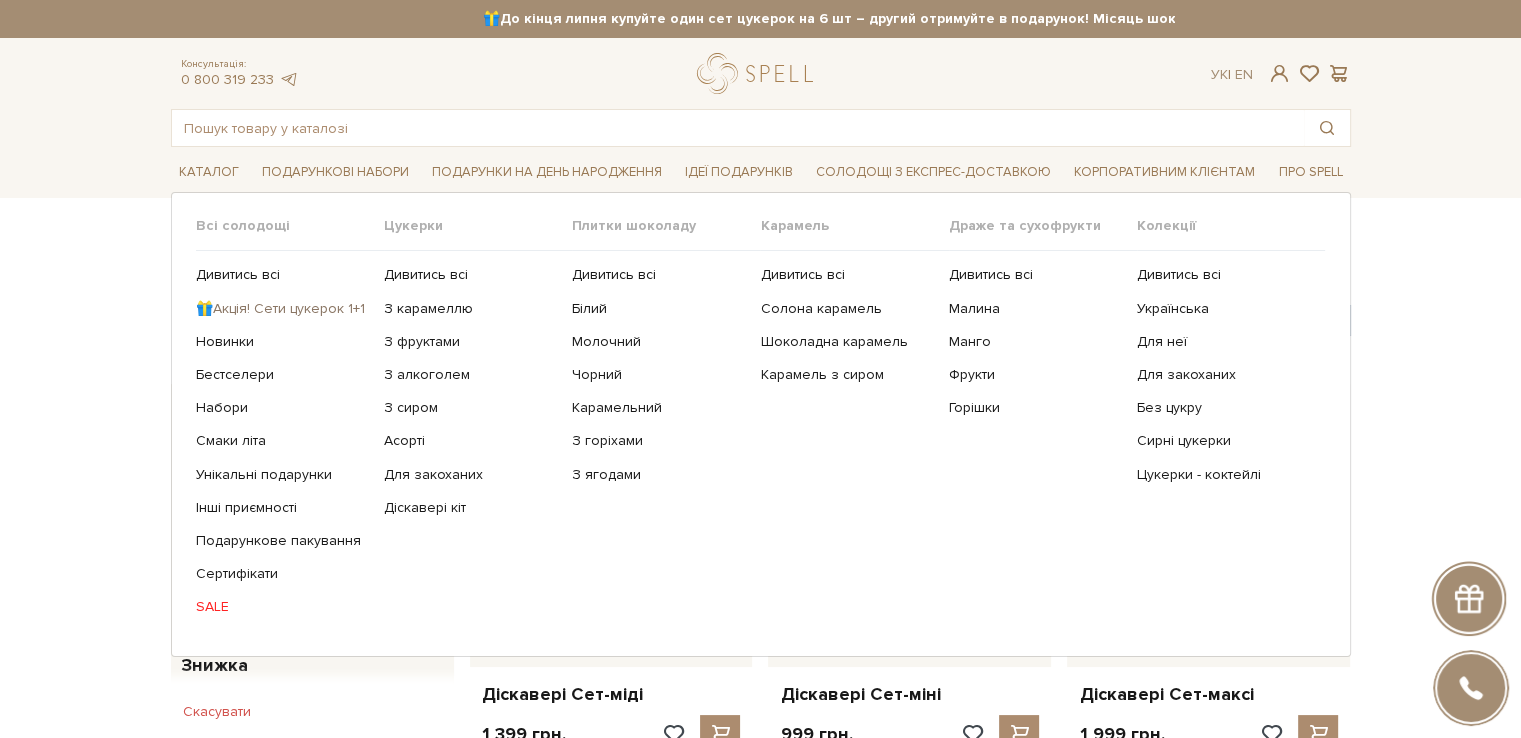 click on "🎁Акція! Сети цукерок 1+1" at bounding box center [282, 309] 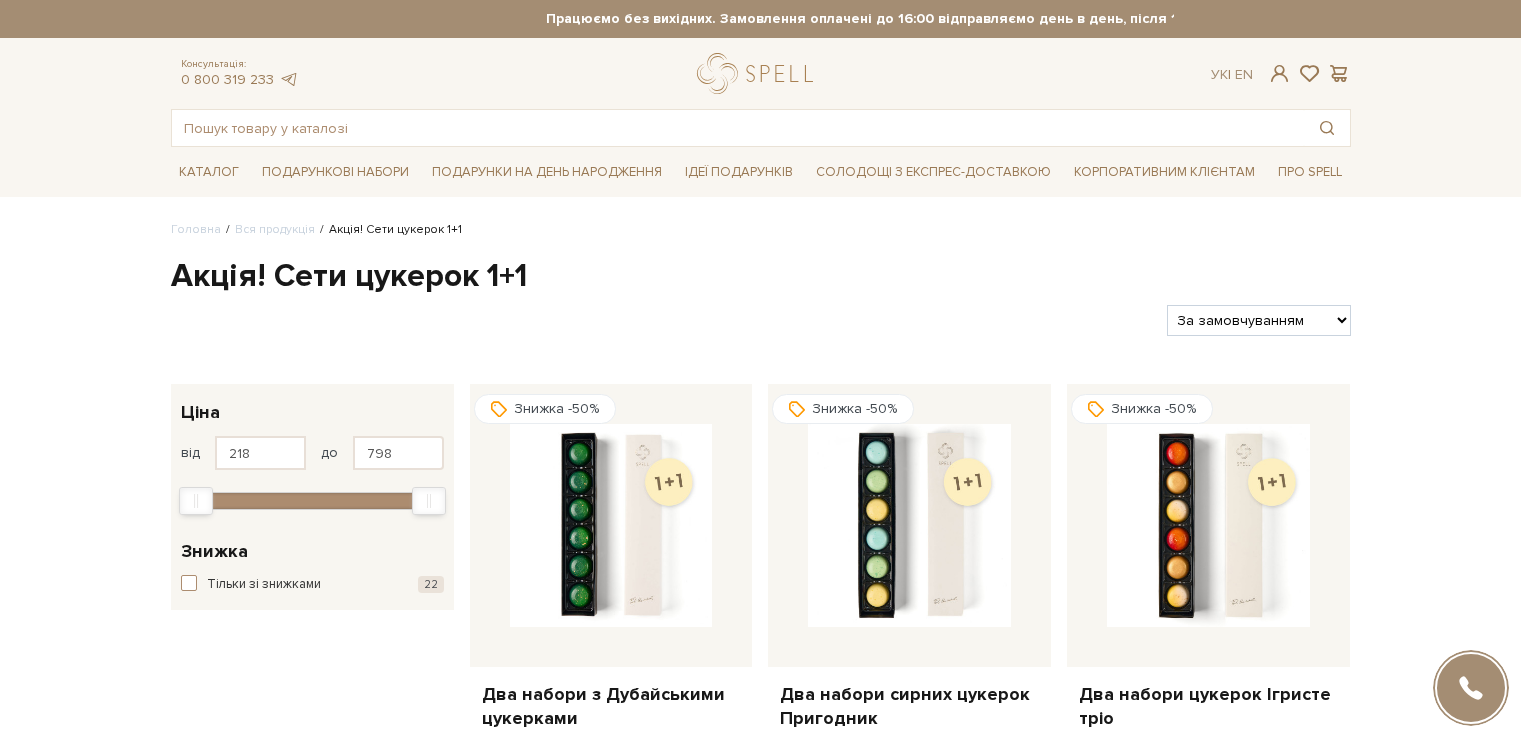 scroll, scrollTop: 0, scrollLeft: 0, axis: both 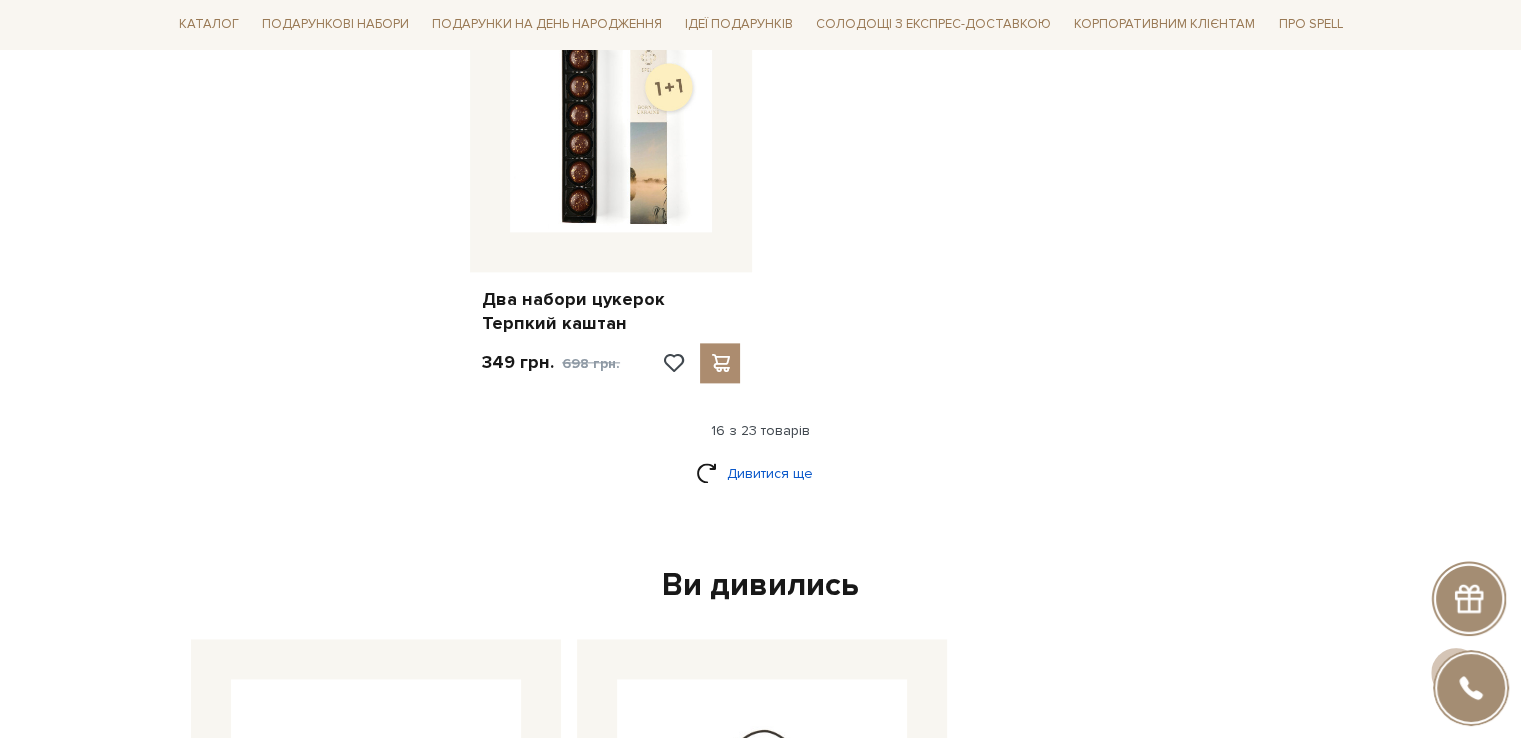 click on "Дивитися ще" at bounding box center [761, 473] 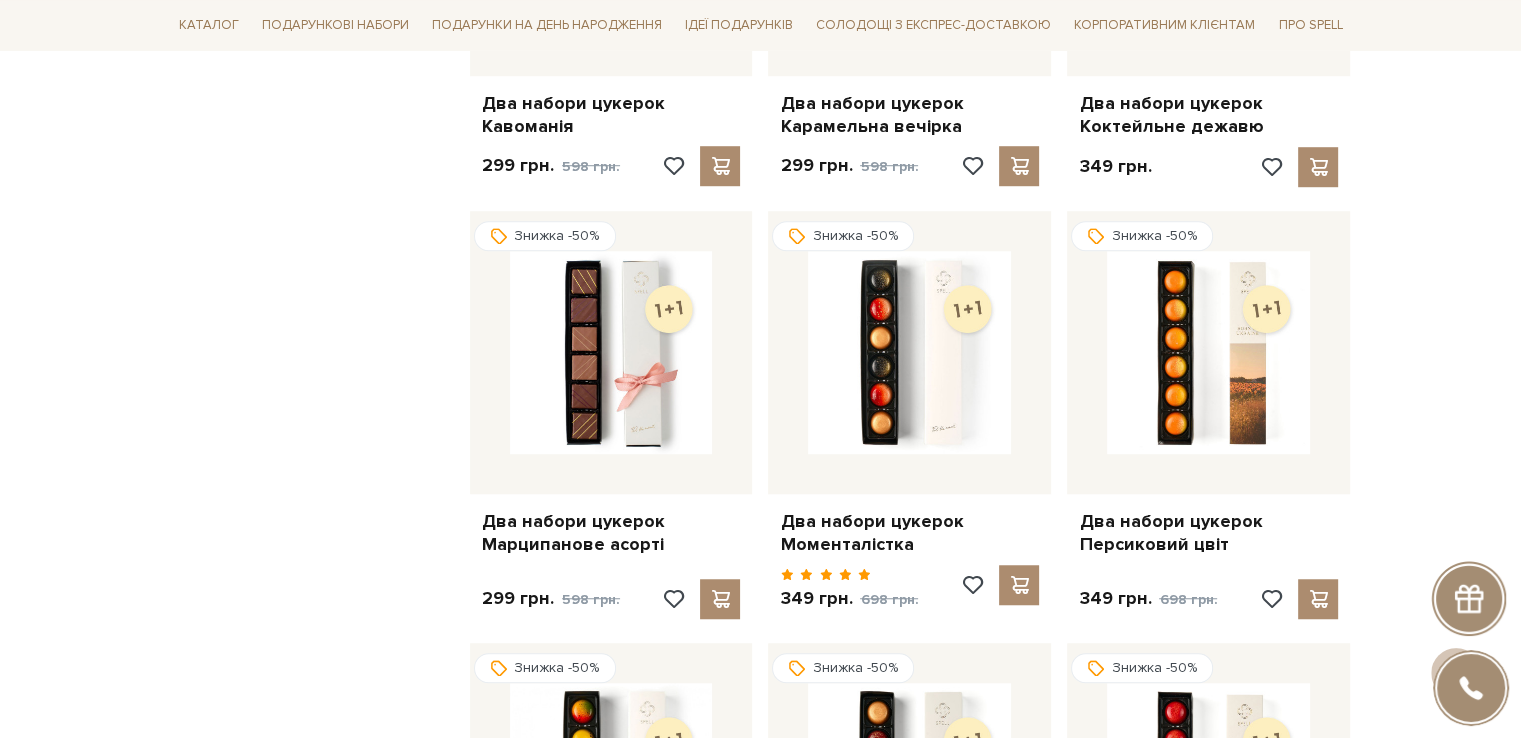 scroll, scrollTop: 1200, scrollLeft: 0, axis: vertical 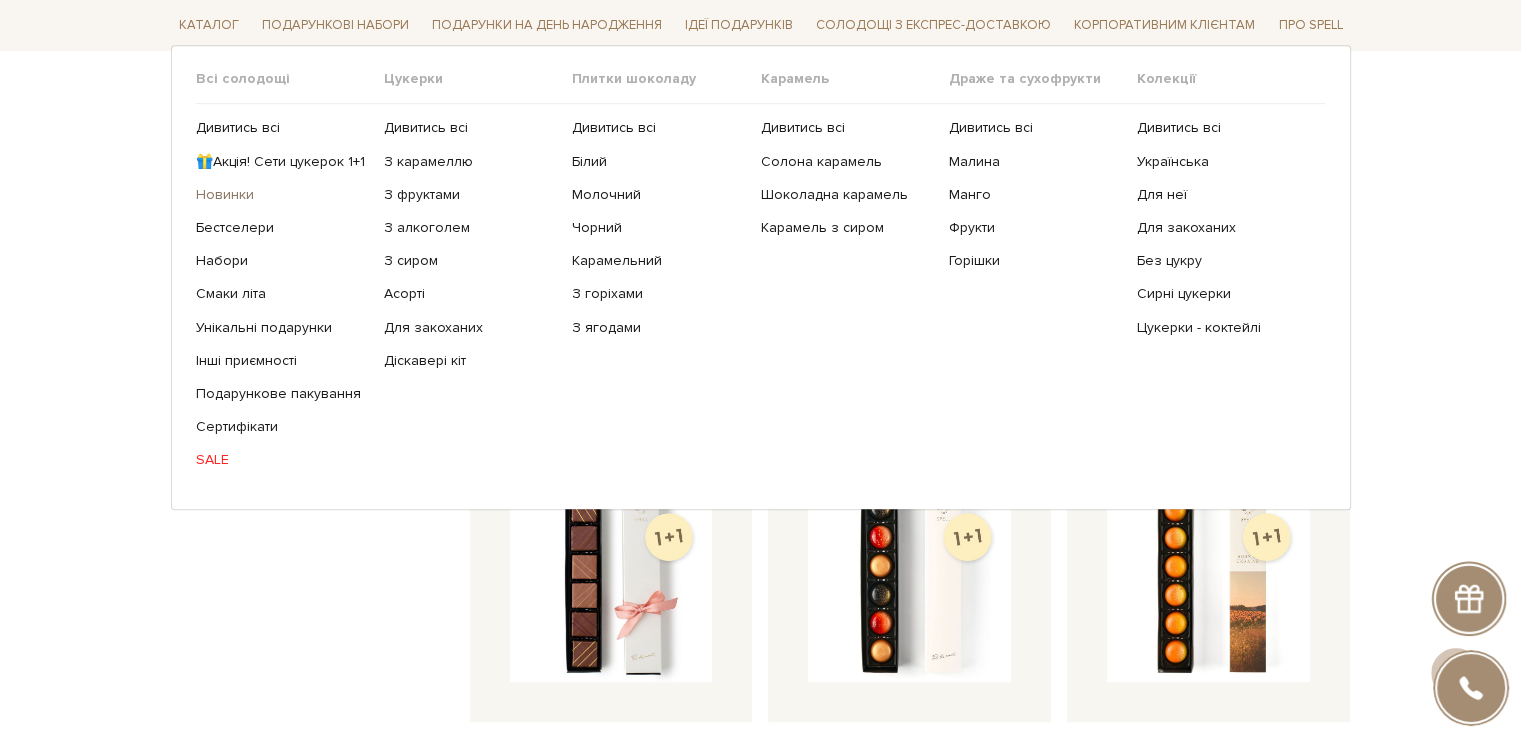 click on "Новинки" at bounding box center (282, 195) 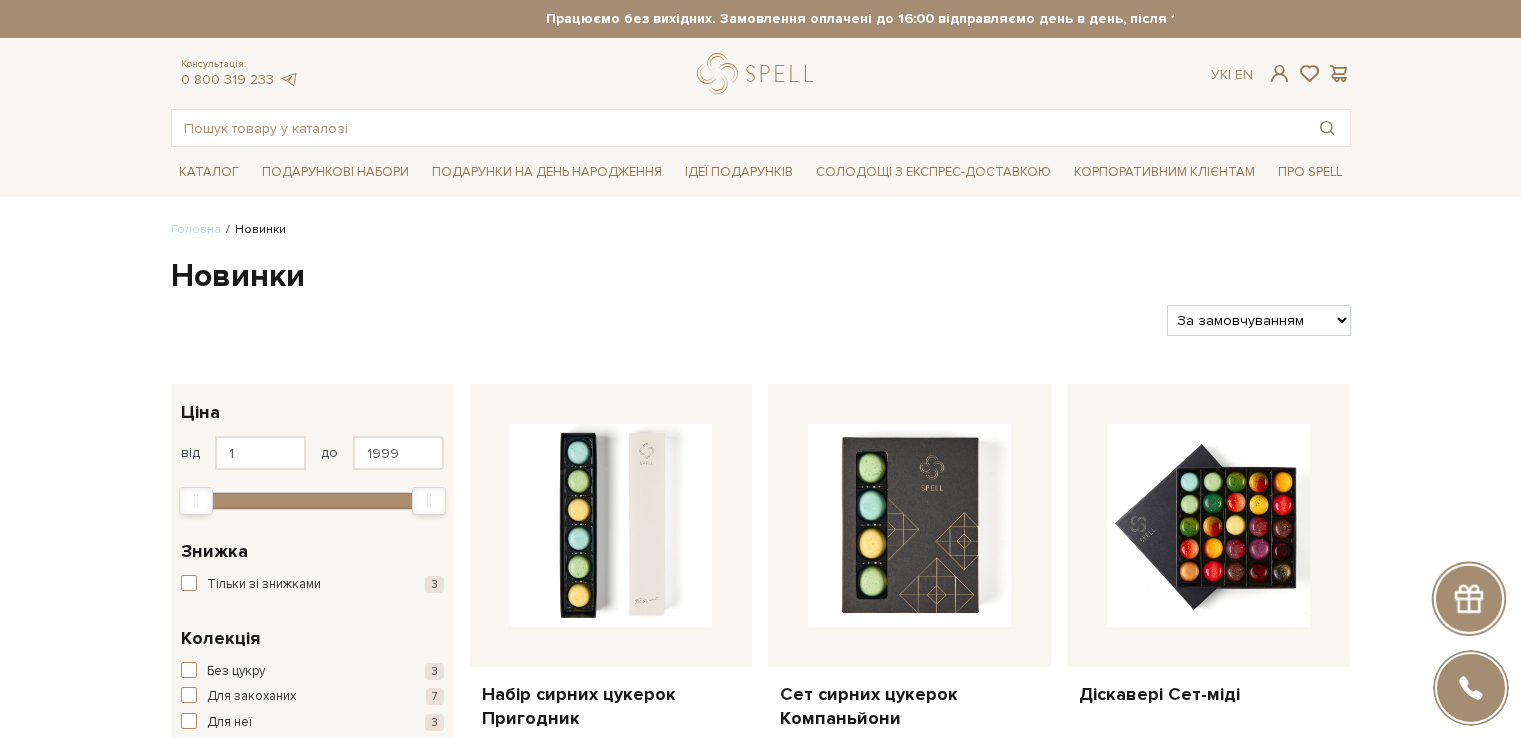 scroll, scrollTop: 0, scrollLeft: 0, axis: both 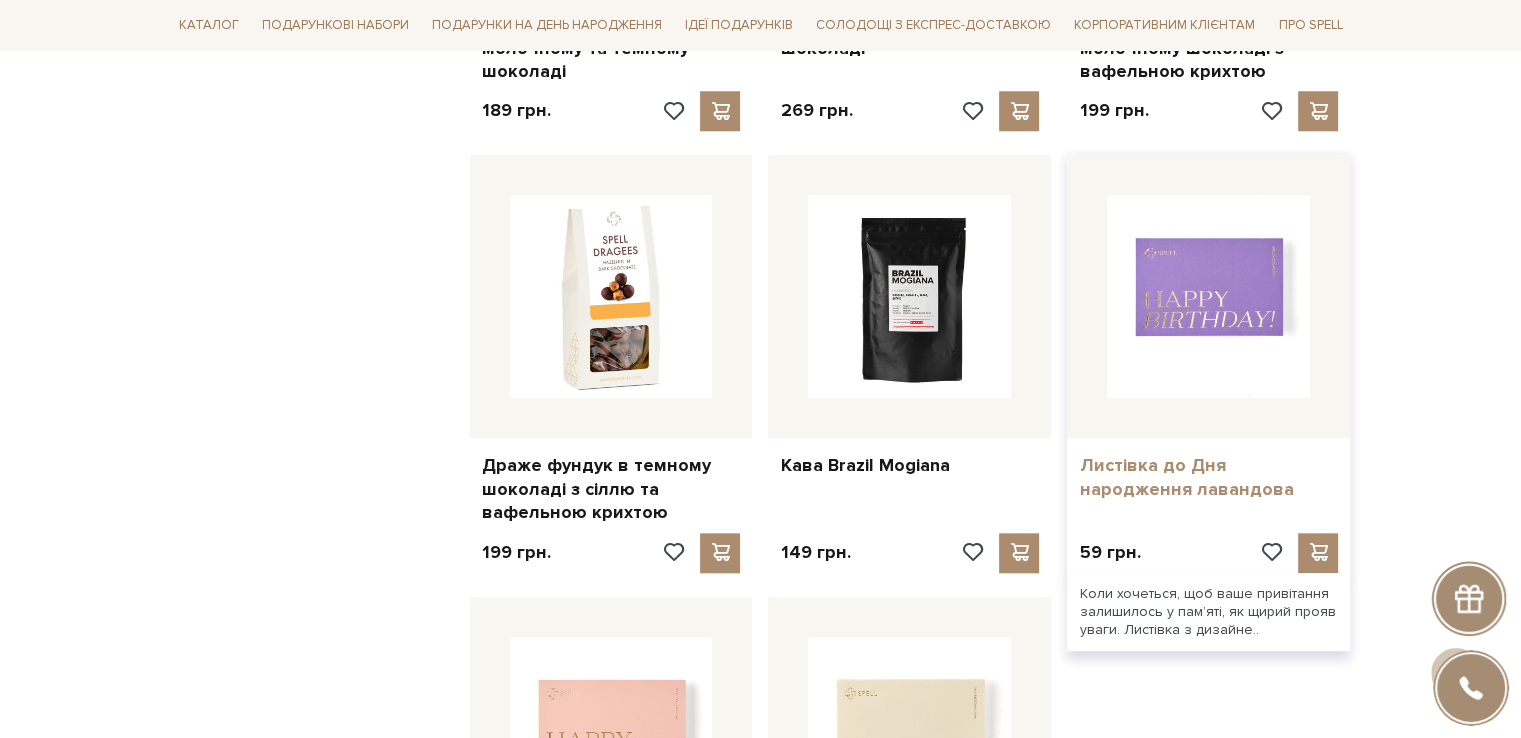 click on "Листівка до Дня народження лавандова" at bounding box center [1208, 477] 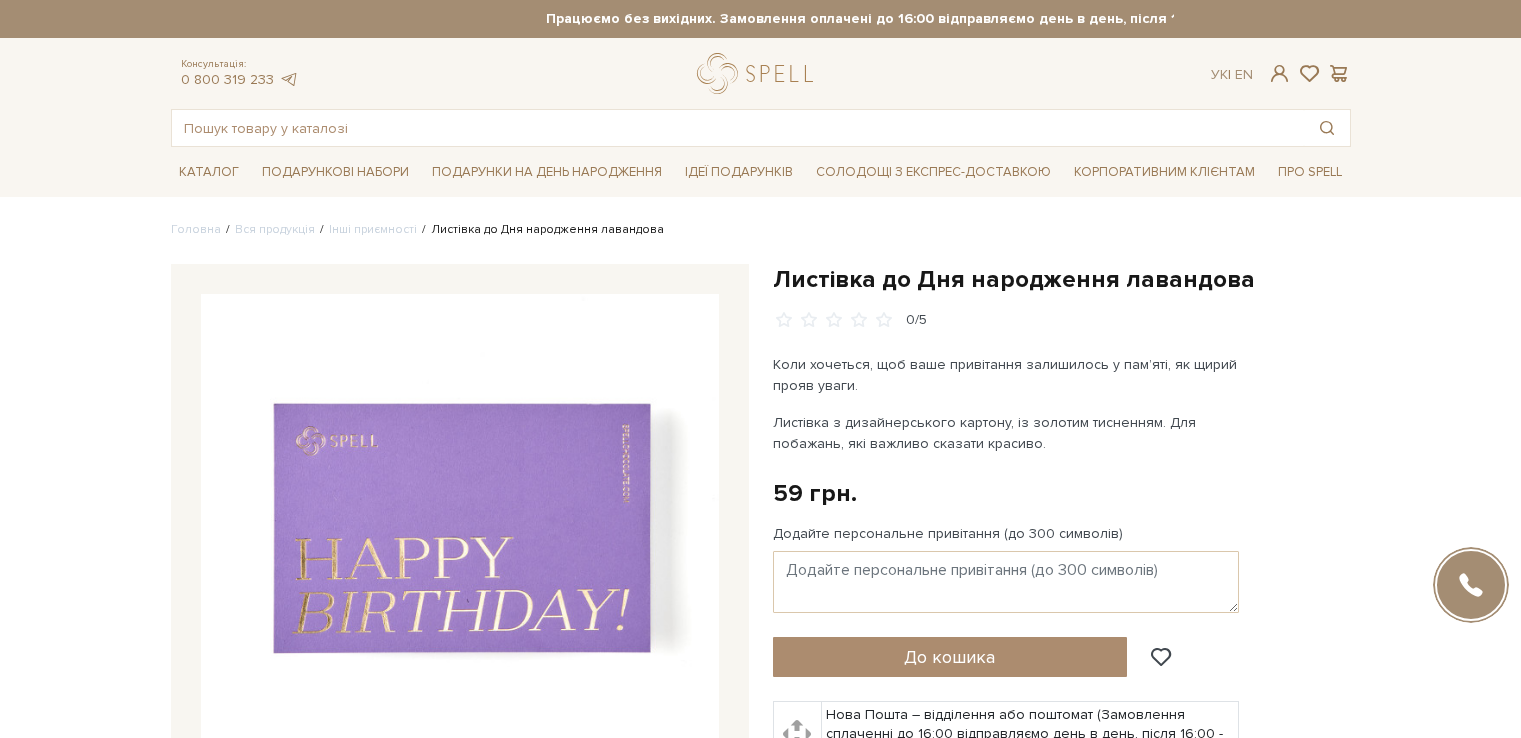 scroll, scrollTop: 0, scrollLeft: 0, axis: both 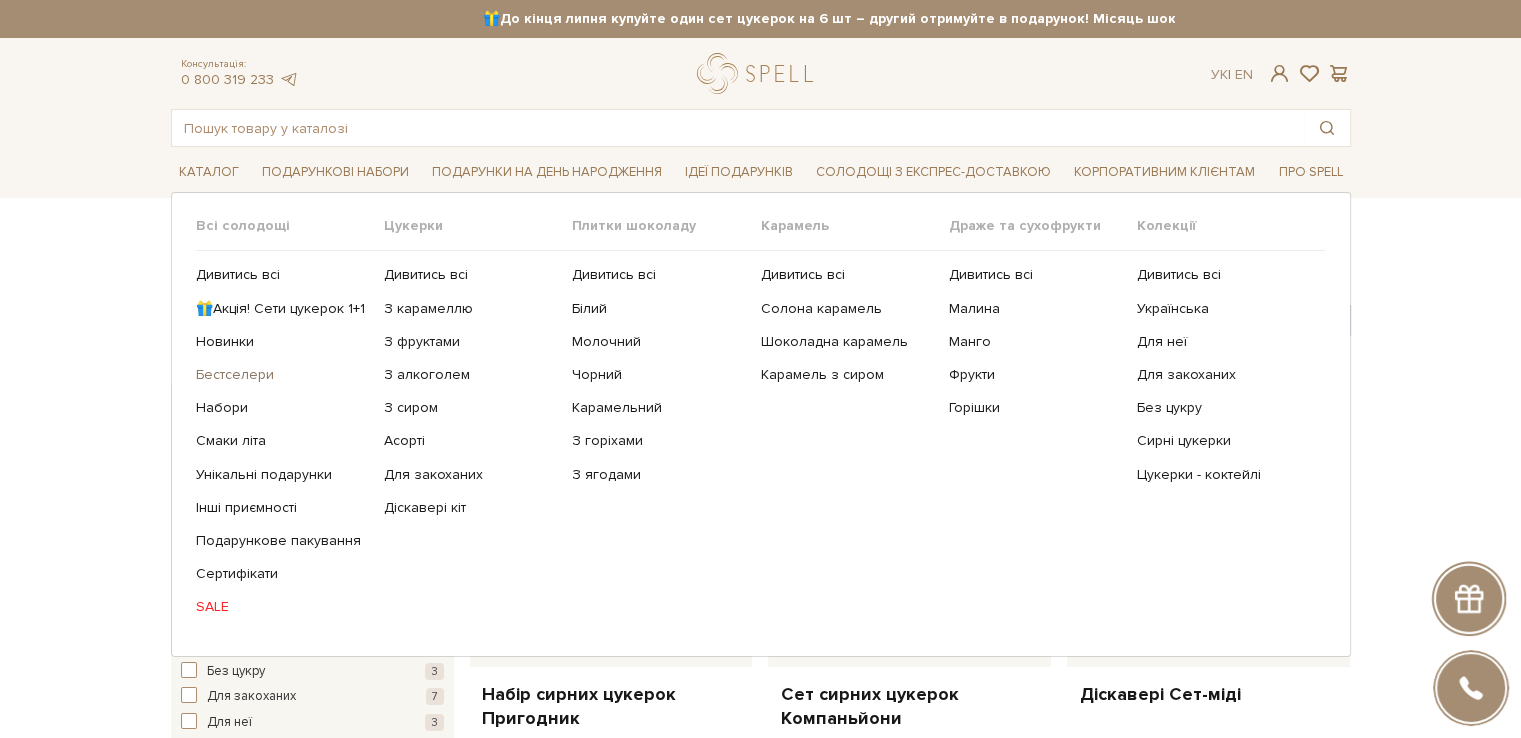 click on "Бестселери" at bounding box center [282, 375] 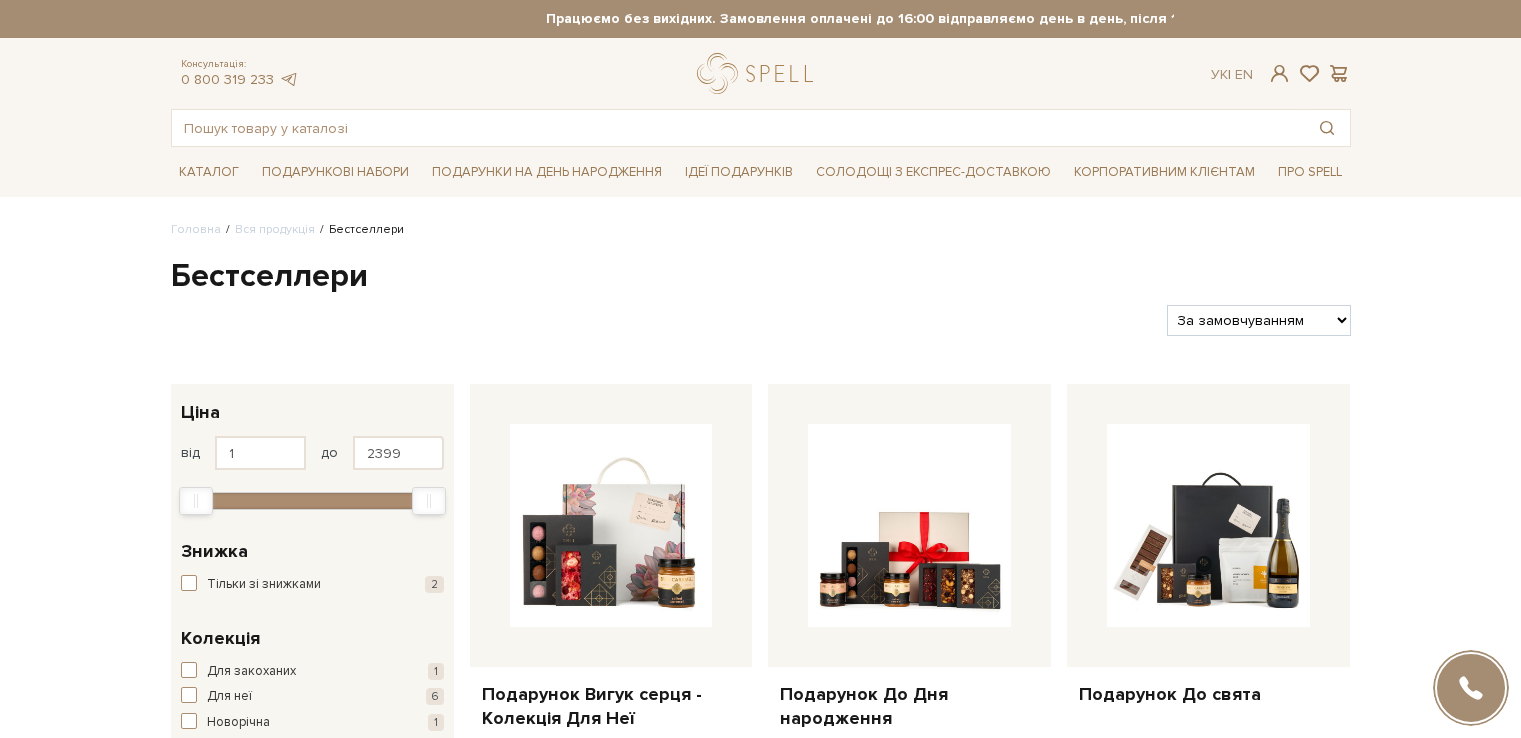 scroll, scrollTop: 0, scrollLeft: 0, axis: both 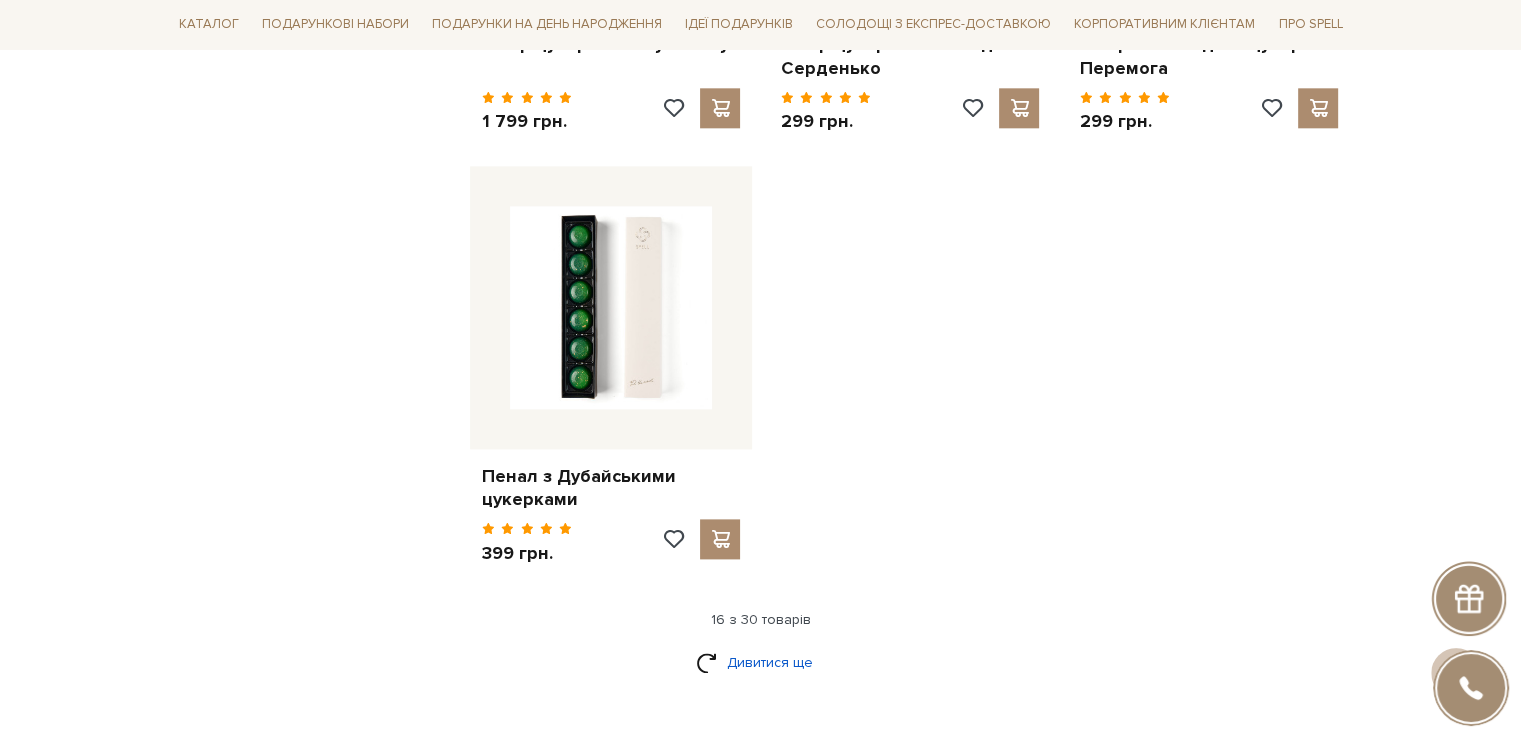 click on "Дивитися ще" at bounding box center (761, 662) 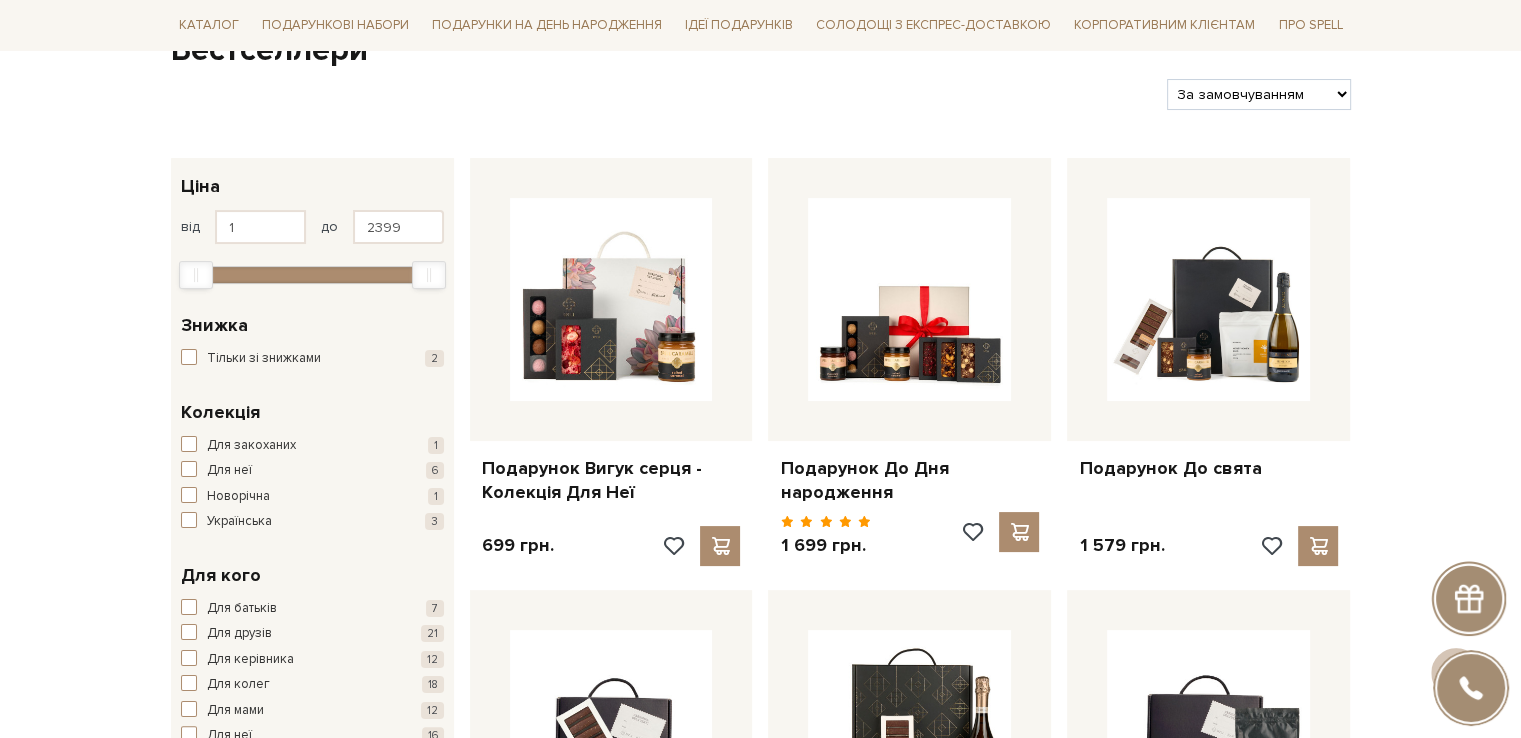 scroll, scrollTop: 0, scrollLeft: 0, axis: both 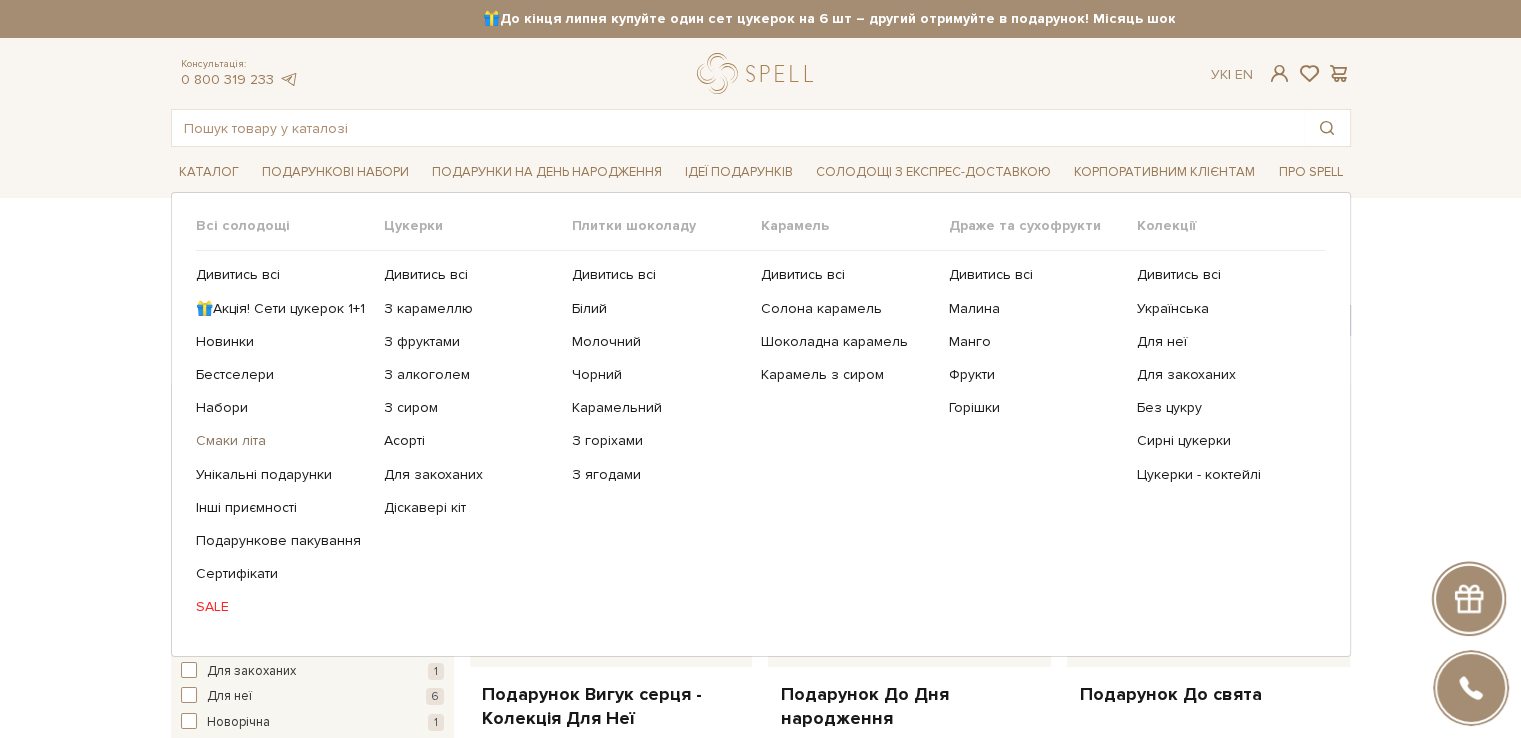 click on "Смаки літа" at bounding box center (282, 441) 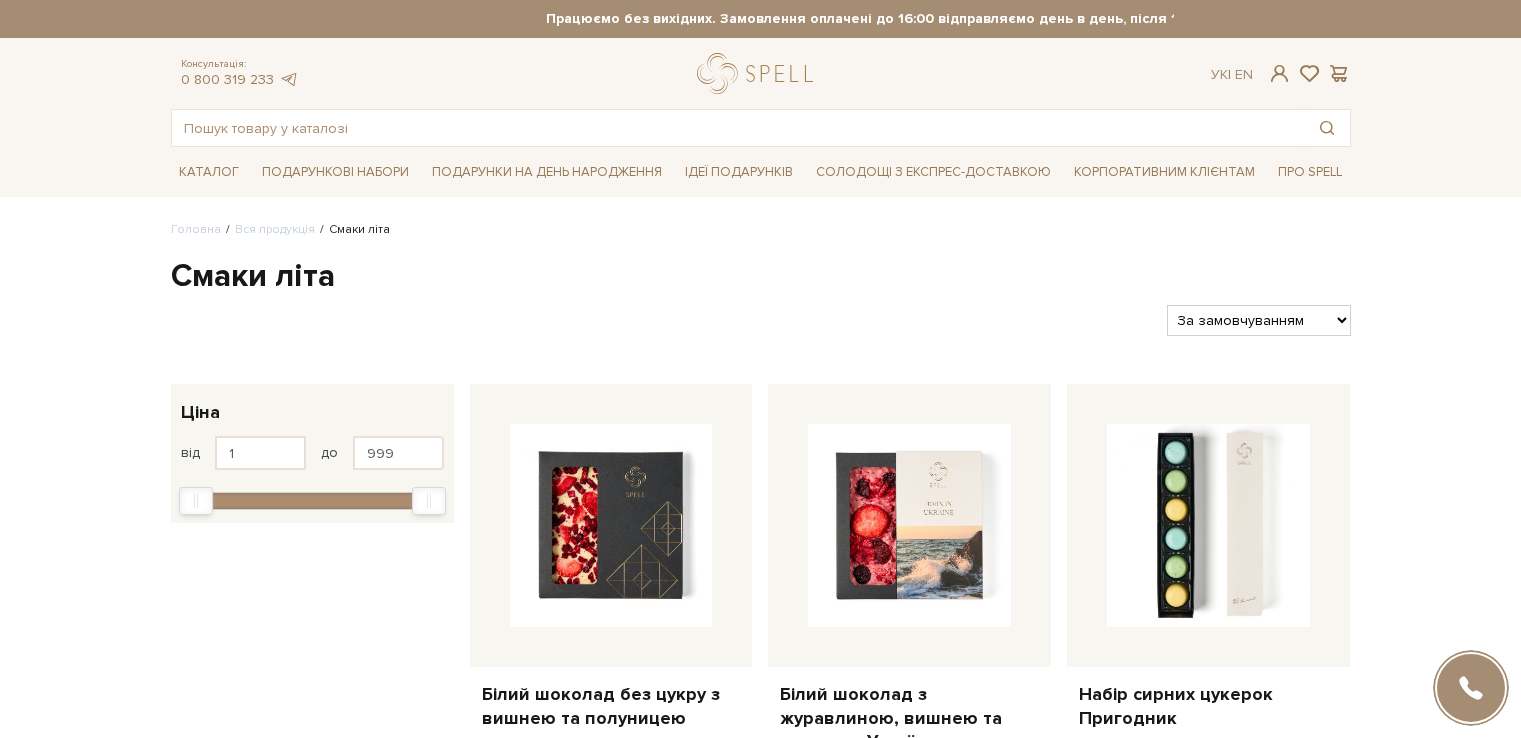 scroll, scrollTop: 0, scrollLeft: 0, axis: both 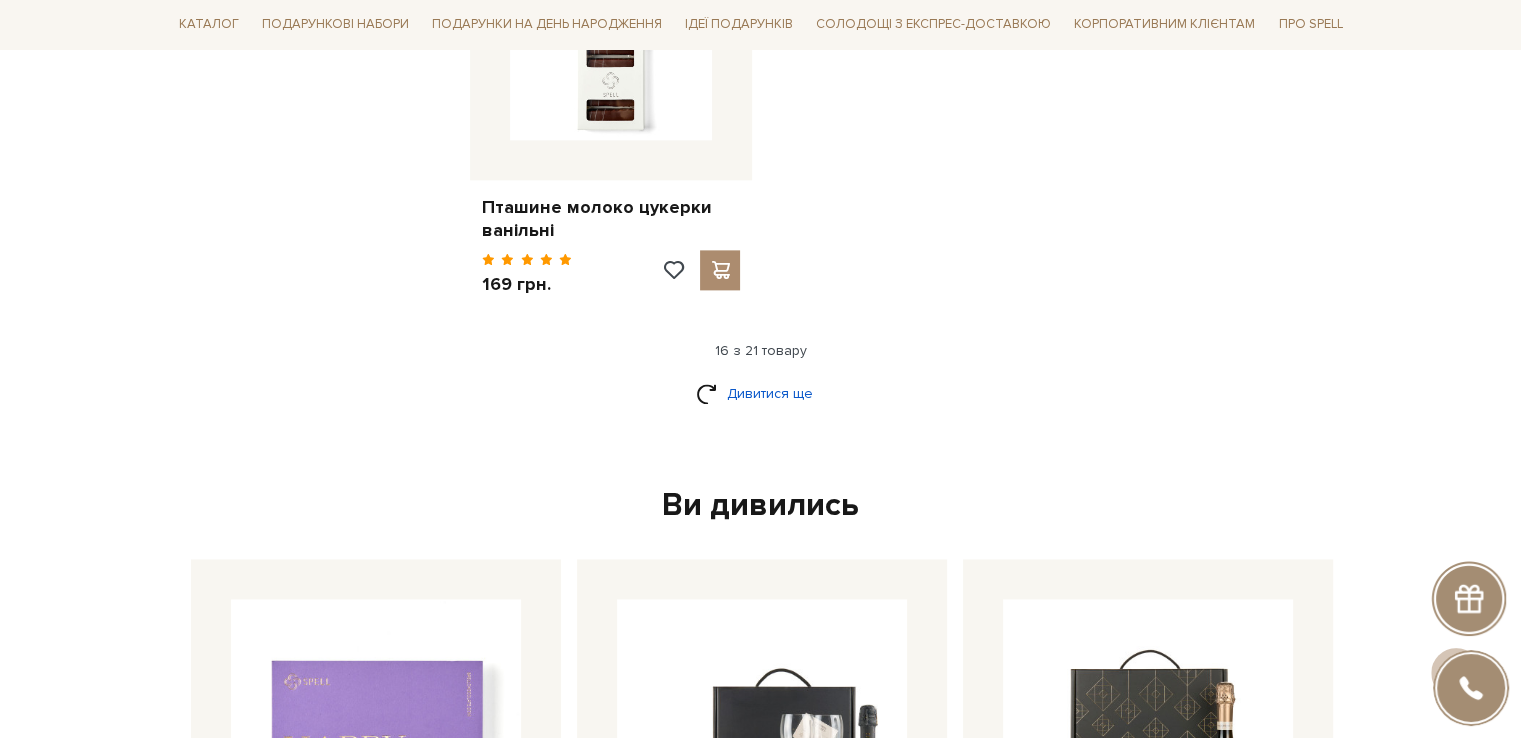 click on "Дивитися ще" at bounding box center [761, 393] 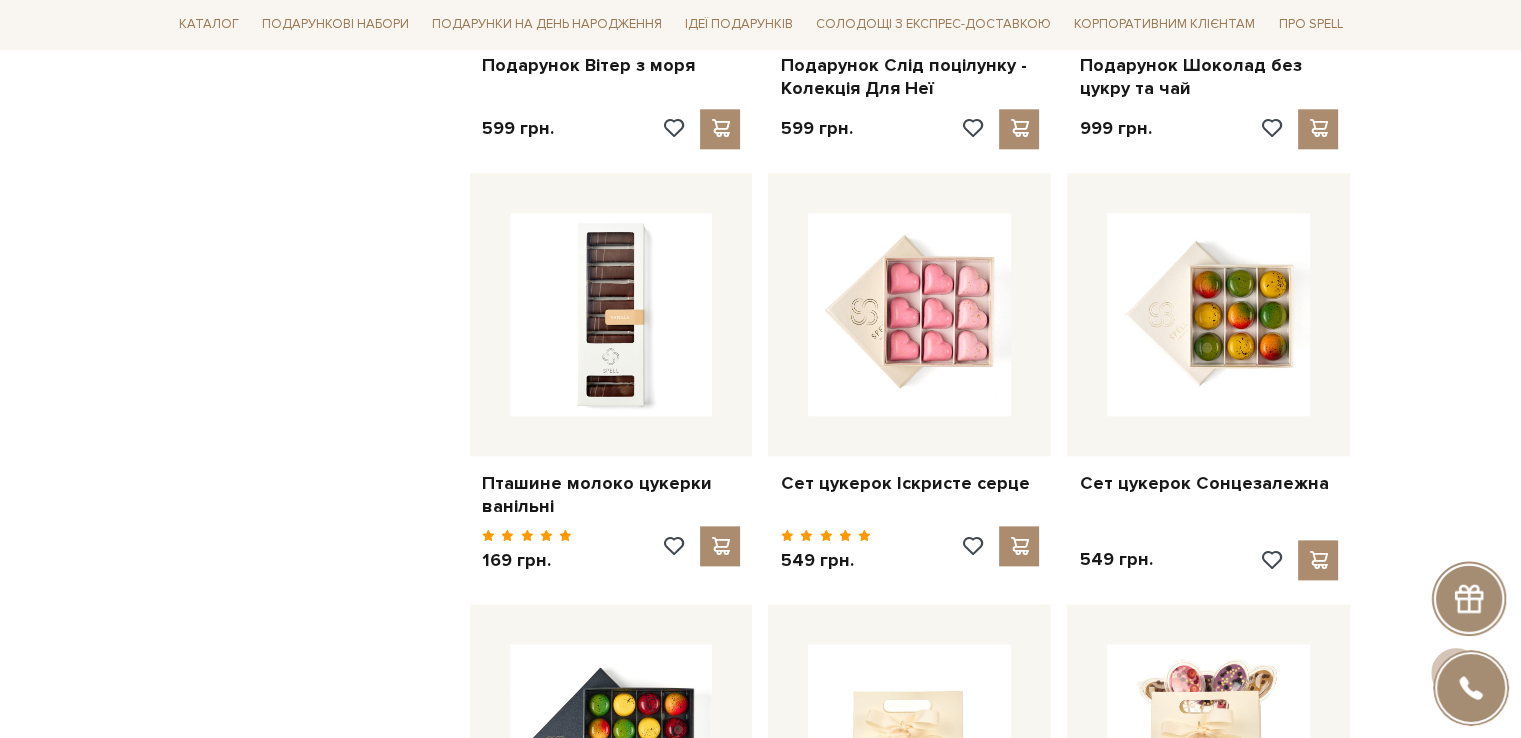 scroll, scrollTop: 2200, scrollLeft: 0, axis: vertical 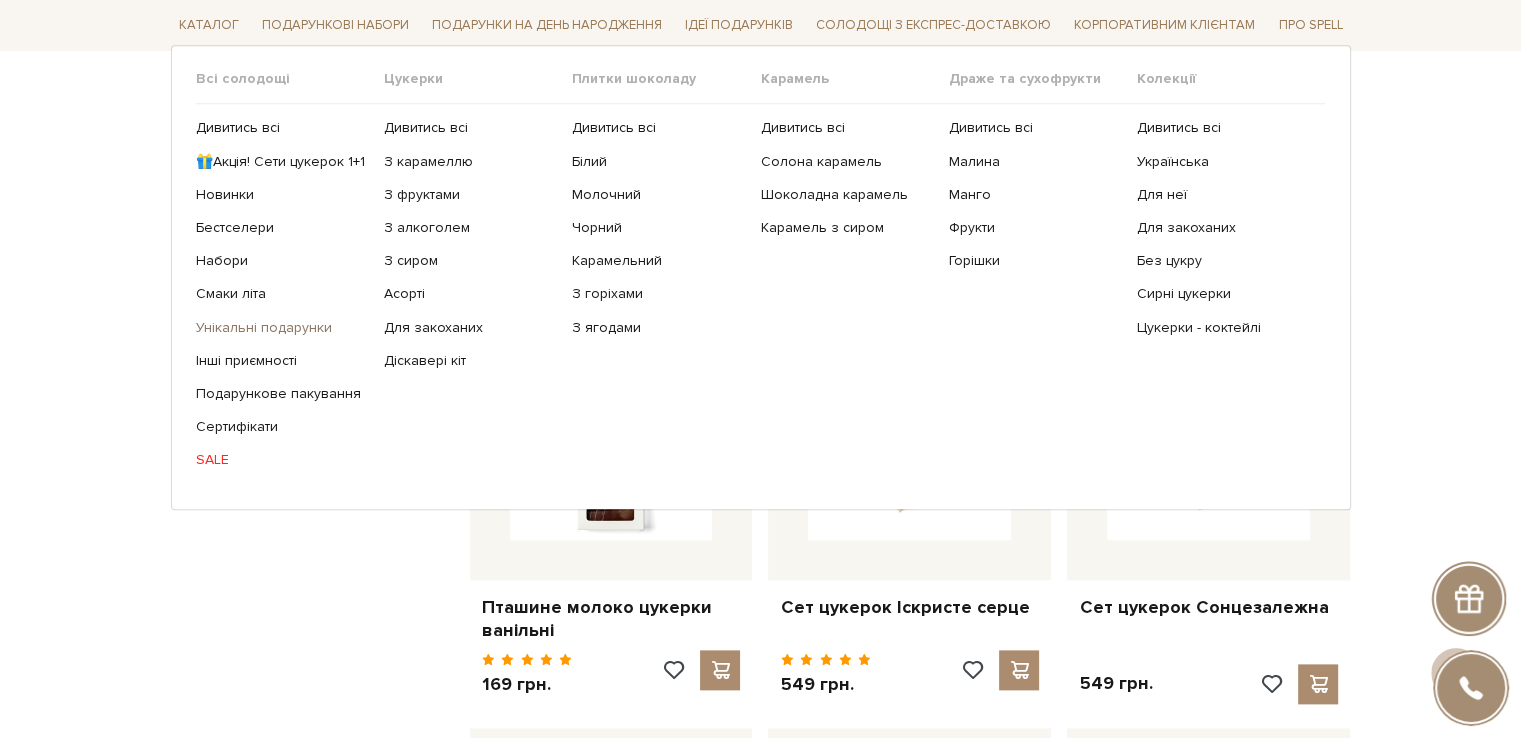 click on "Унікальні подарунки" at bounding box center [282, 327] 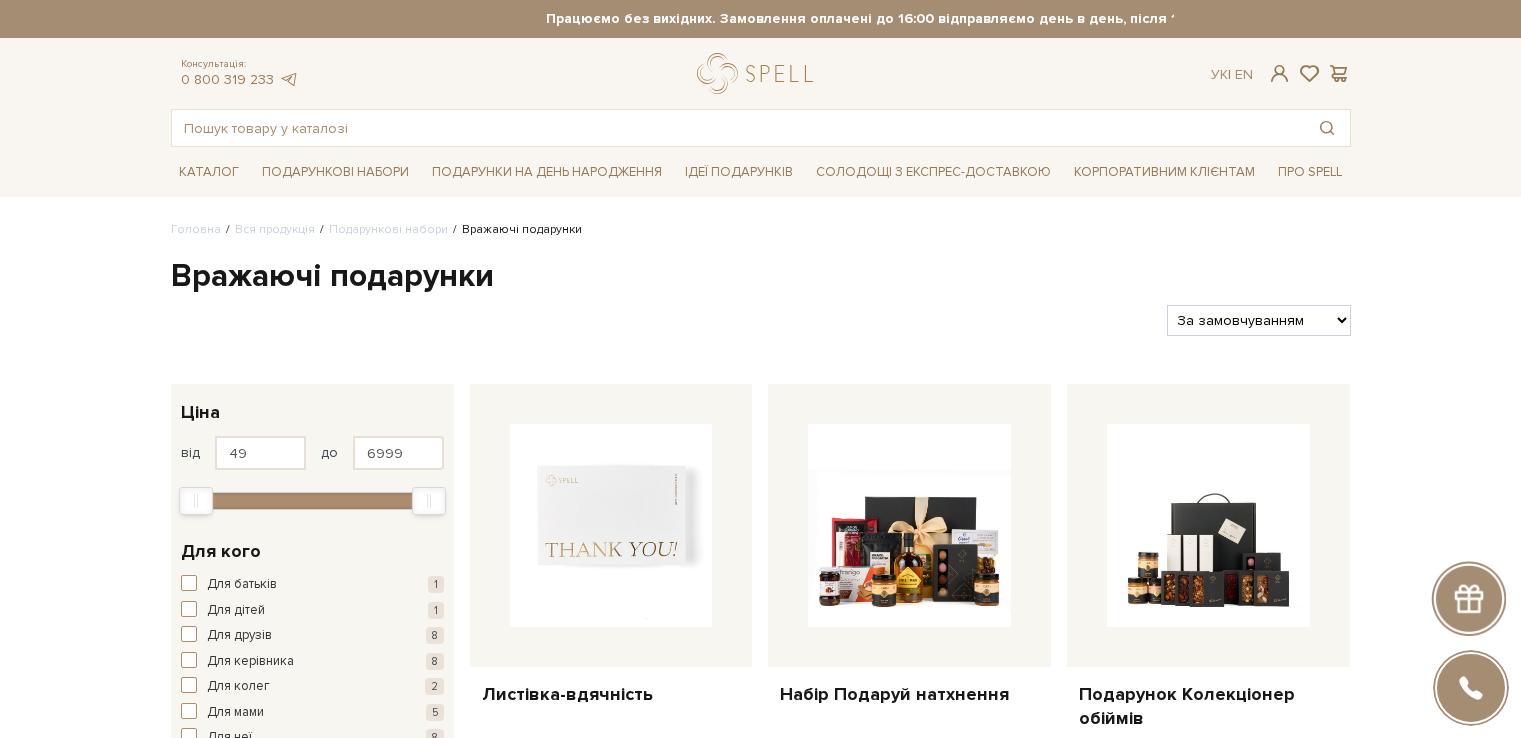 scroll, scrollTop: 0, scrollLeft: 0, axis: both 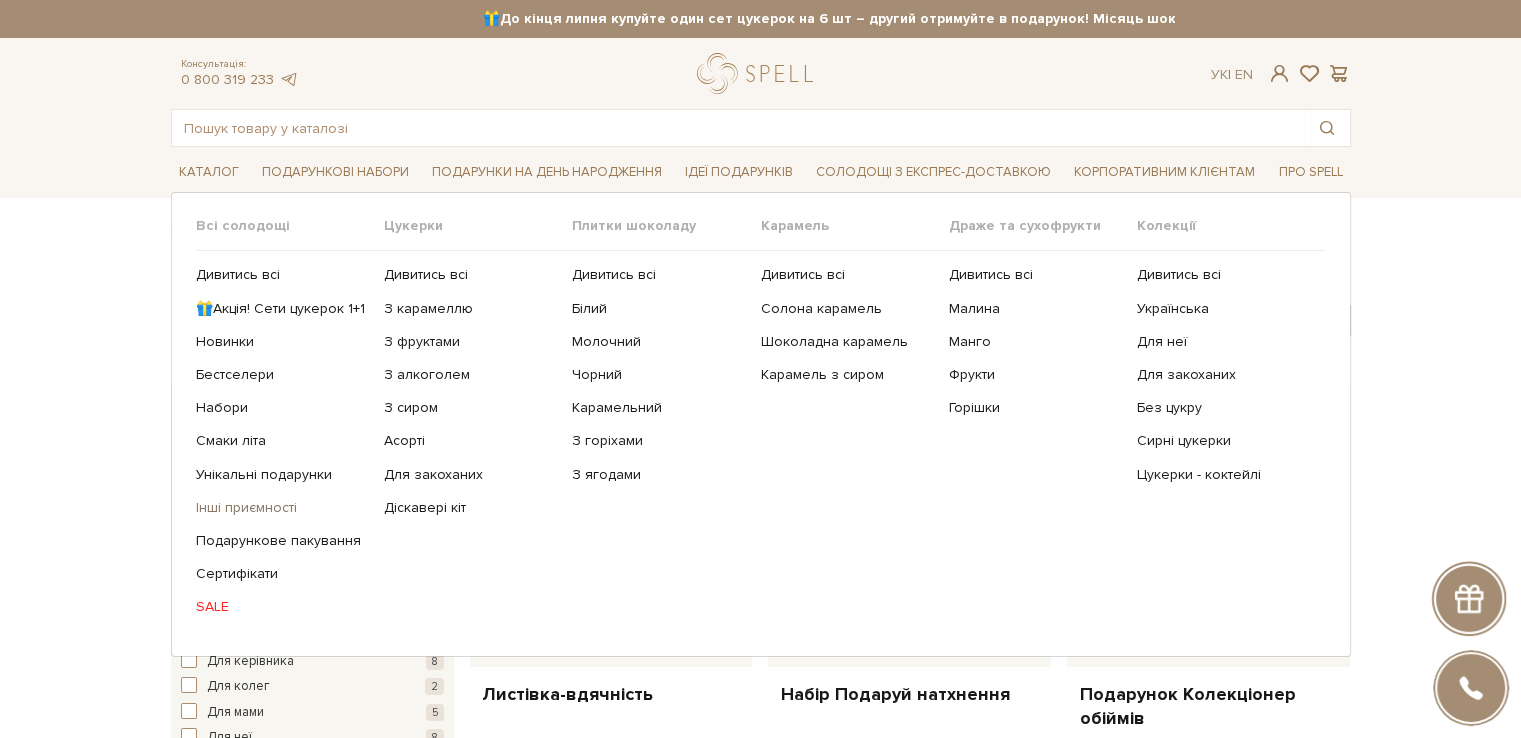 click on "Інші приємності" at bounding box center (282, 508) 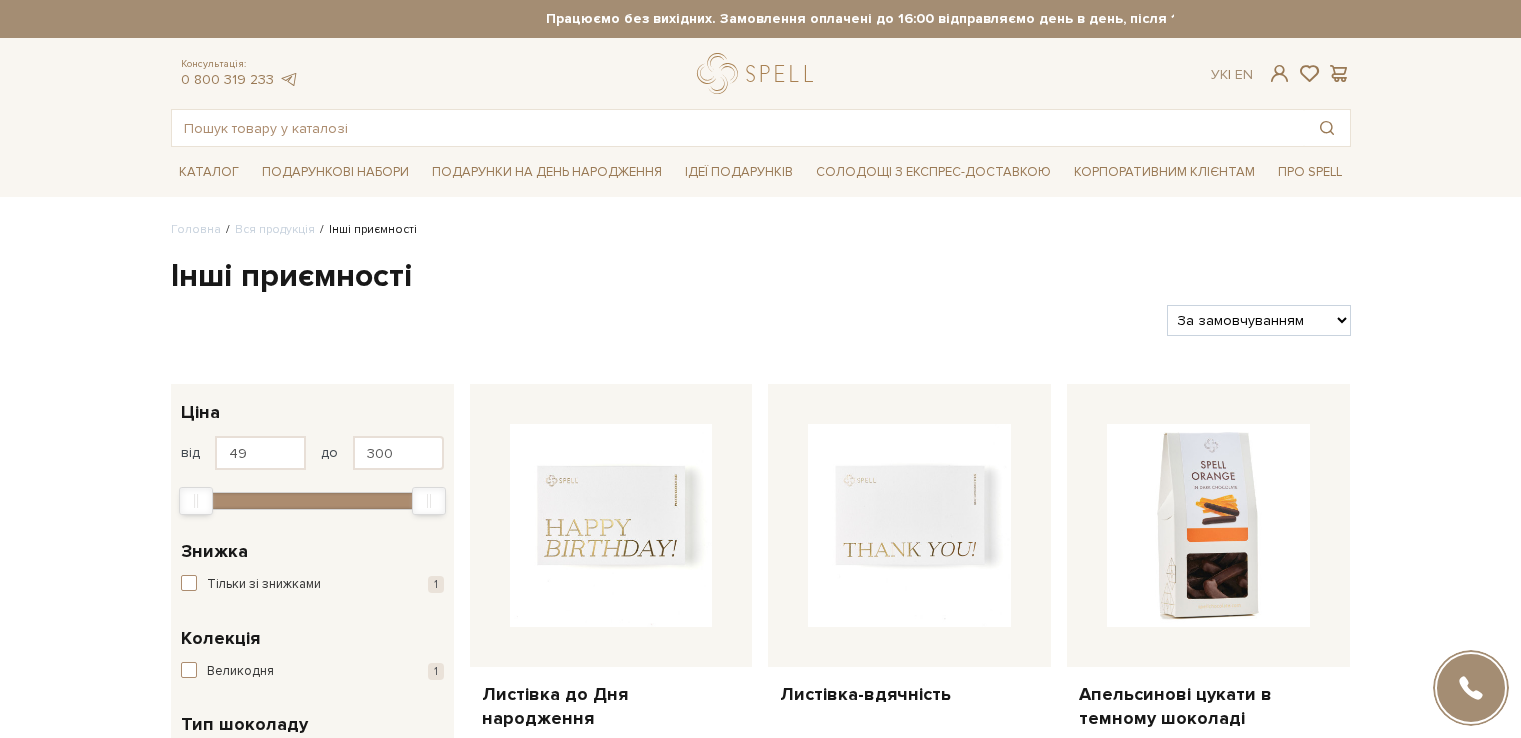 scroll, scrollTop: 0, scrollLeft: 0, axis: both 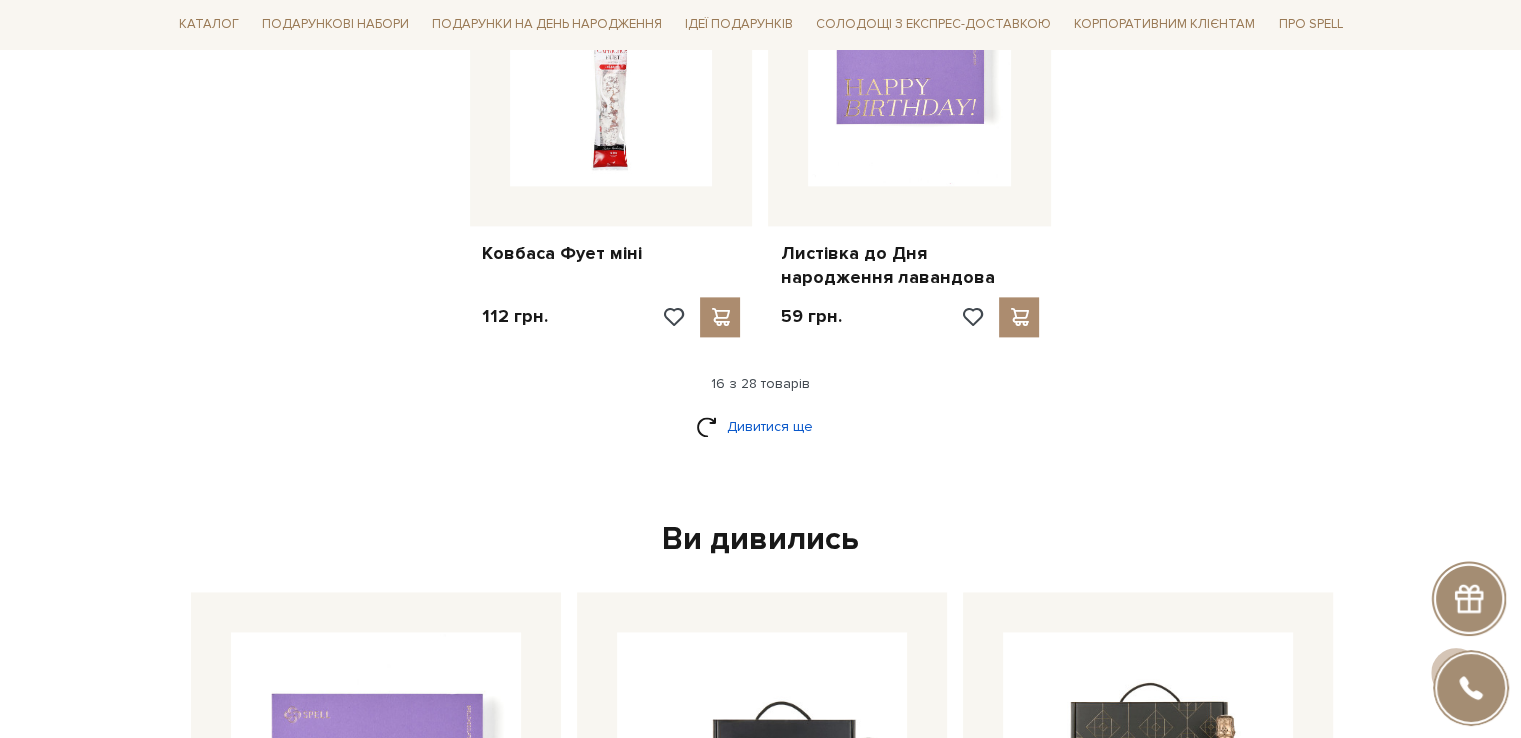 click on "Дивитися ще" at bounding box center [761, 426] 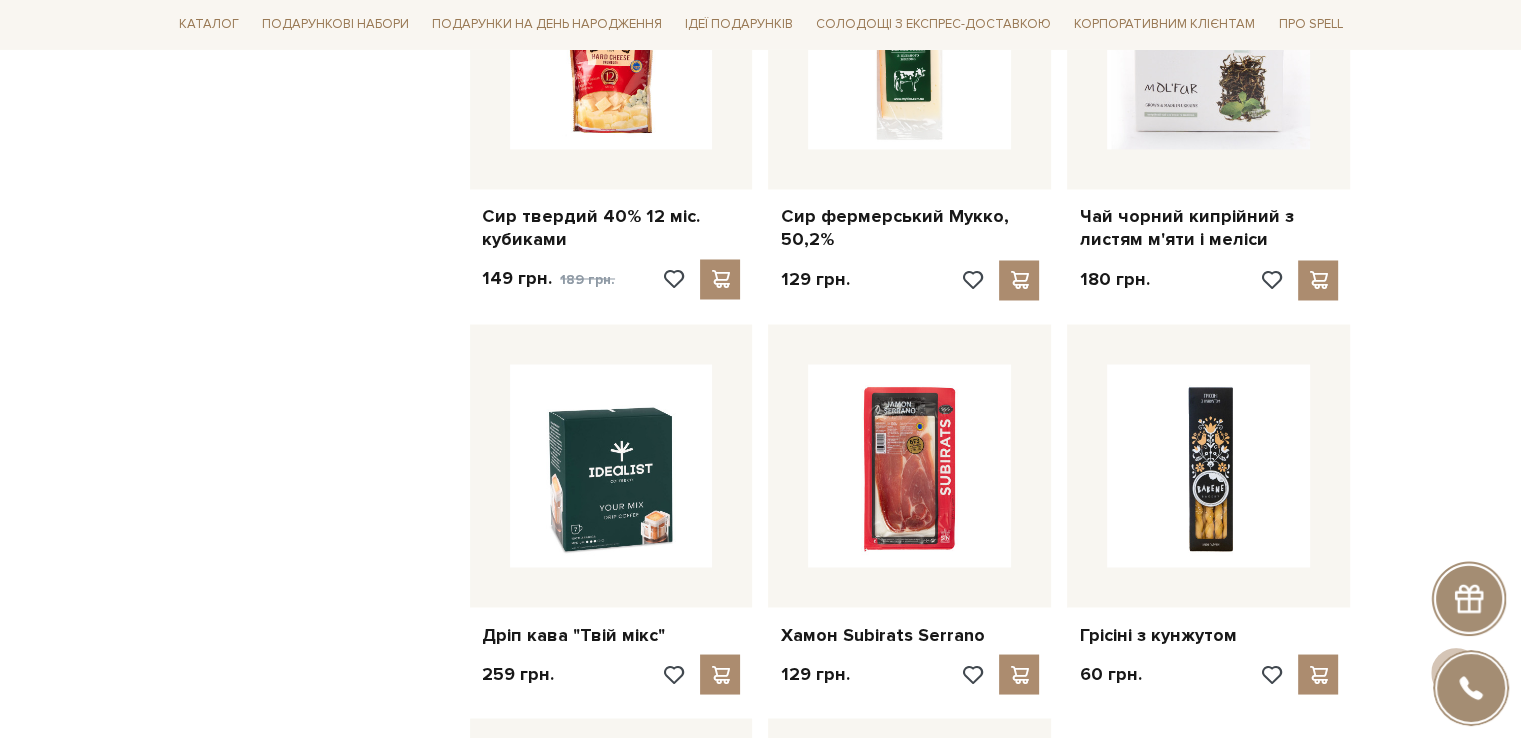 scroll, scrollTop: 3500, scrollLeft: 0, axis: vertical 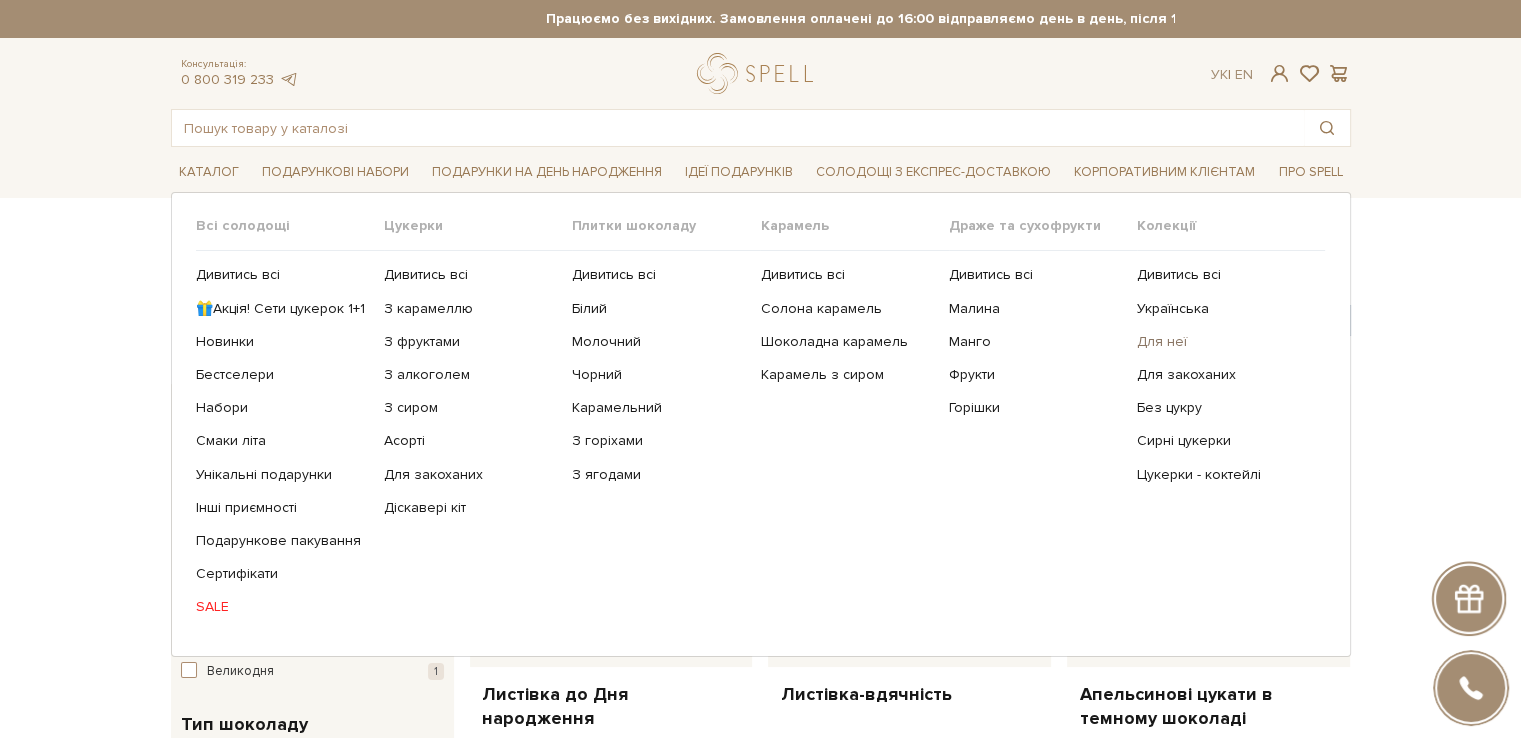 click on "Для неї" at bounding box center [1223, 342] 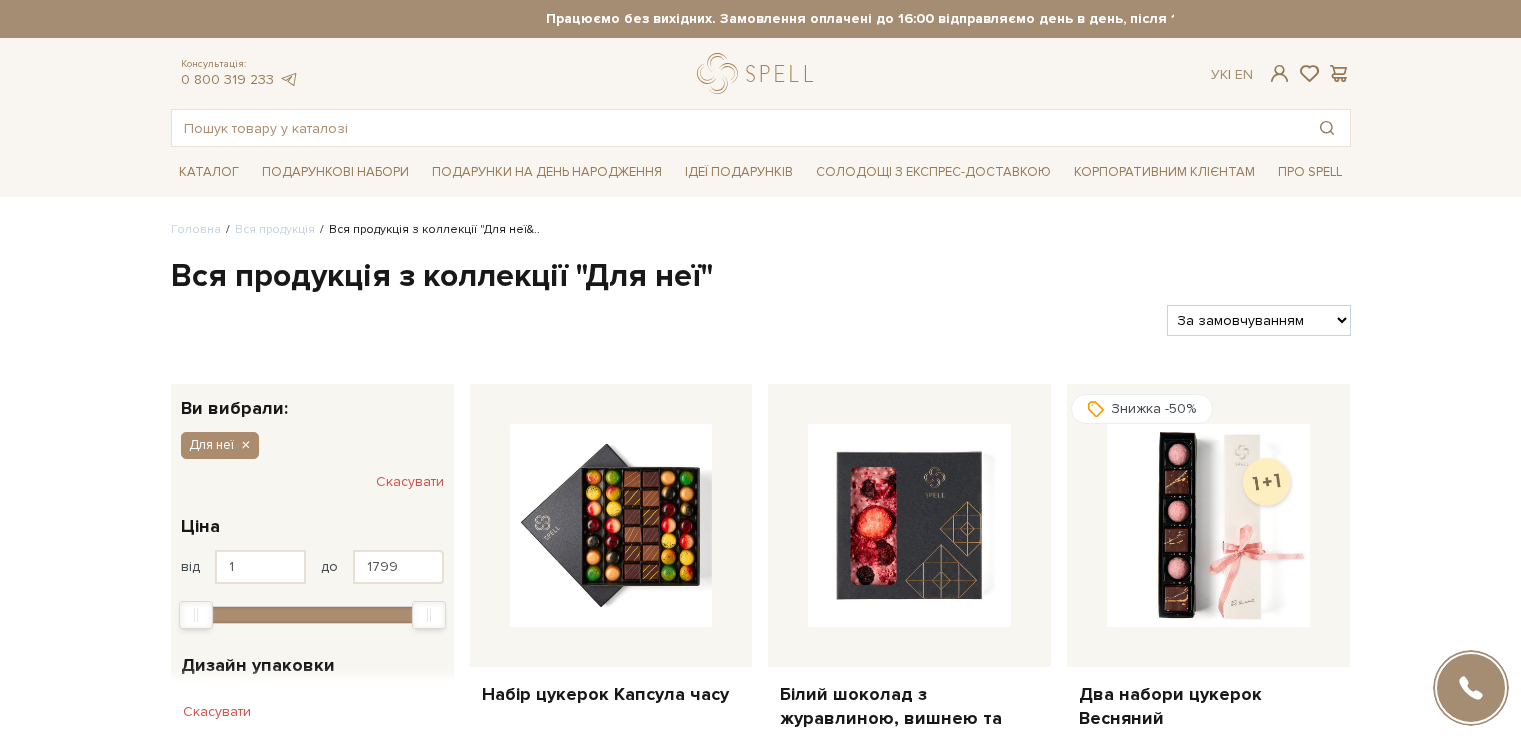 scroll, scrollTop: 0, scrollLeft: 0, axis: both 